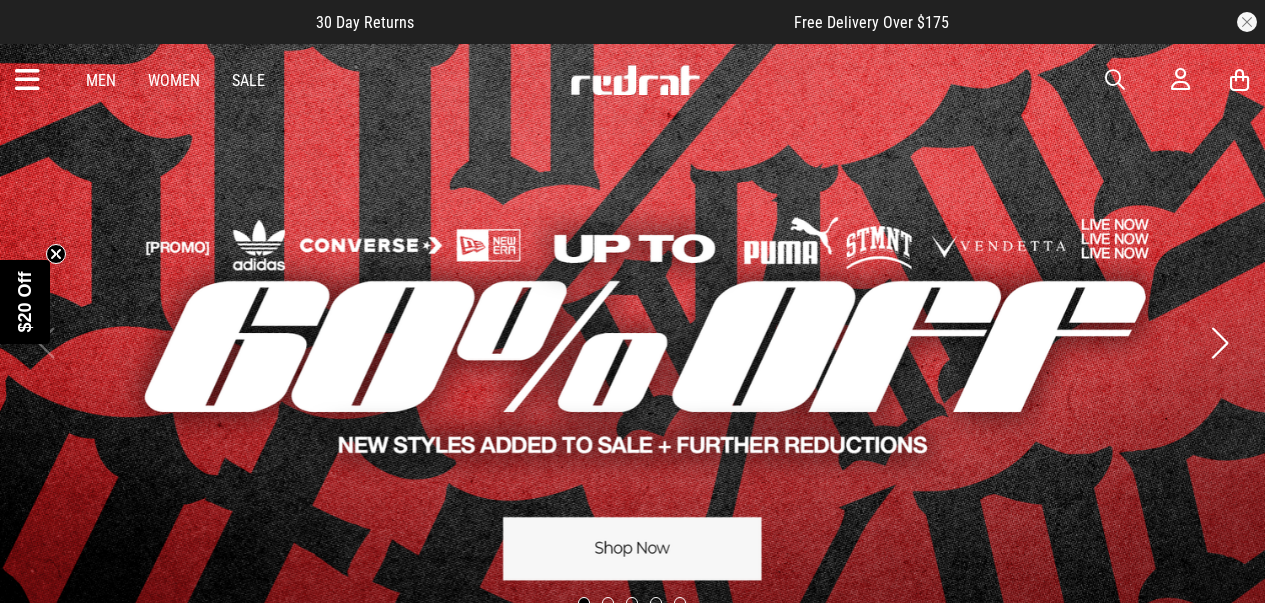 scroll, scrollTop: 0, scrollLeft: 0, axis: both 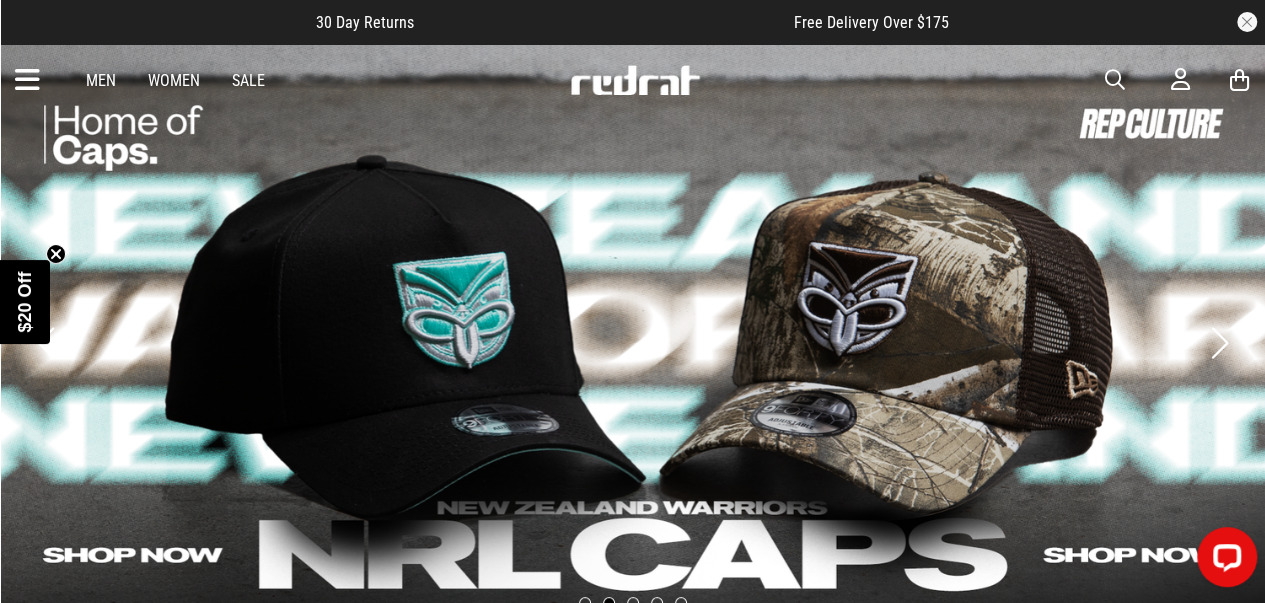 click at bounding box center [27, 80] 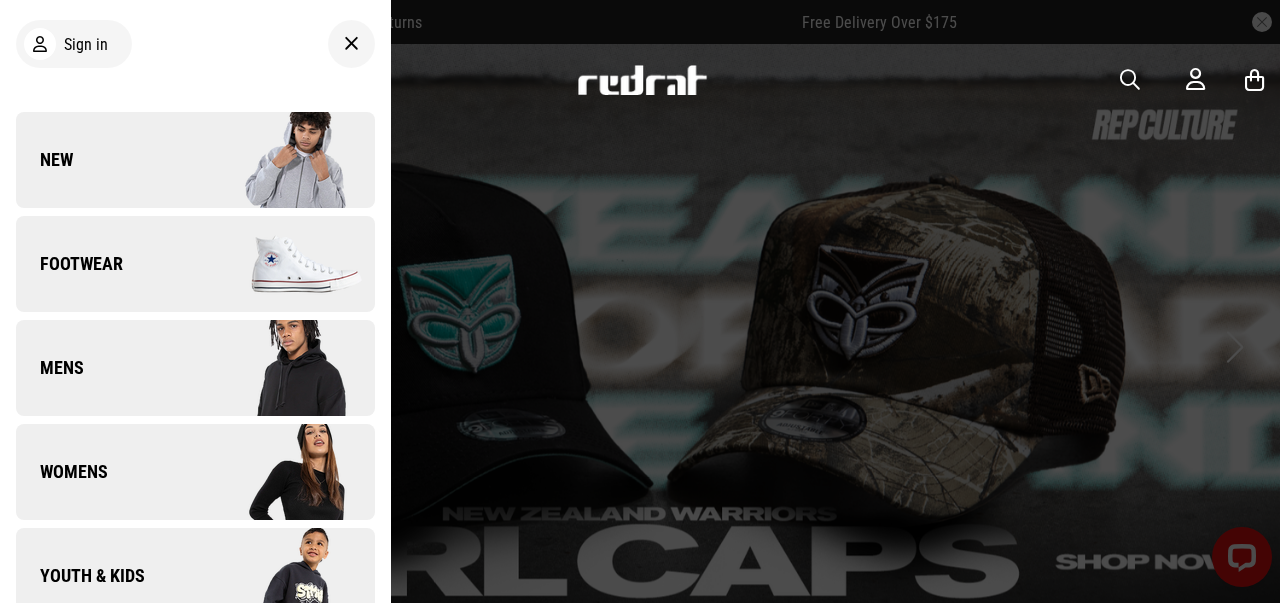 click on "Footwear" at bounding box center (195, 264) 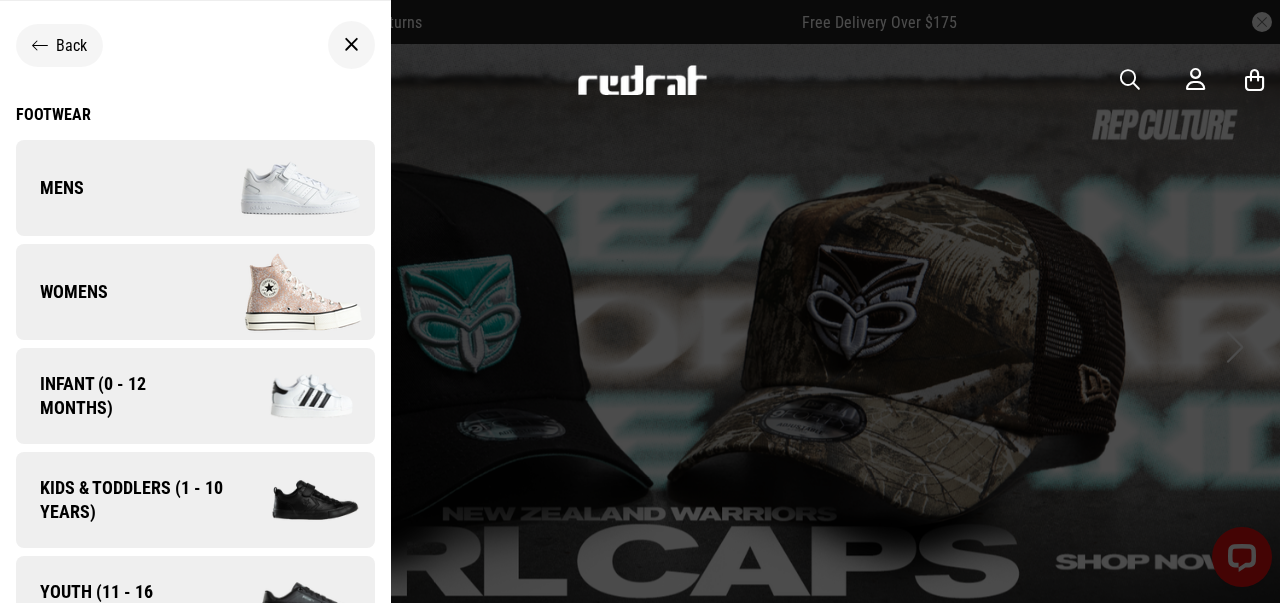 scroll, scrollTop: 56, scrollLeft: 0, axis: vertical 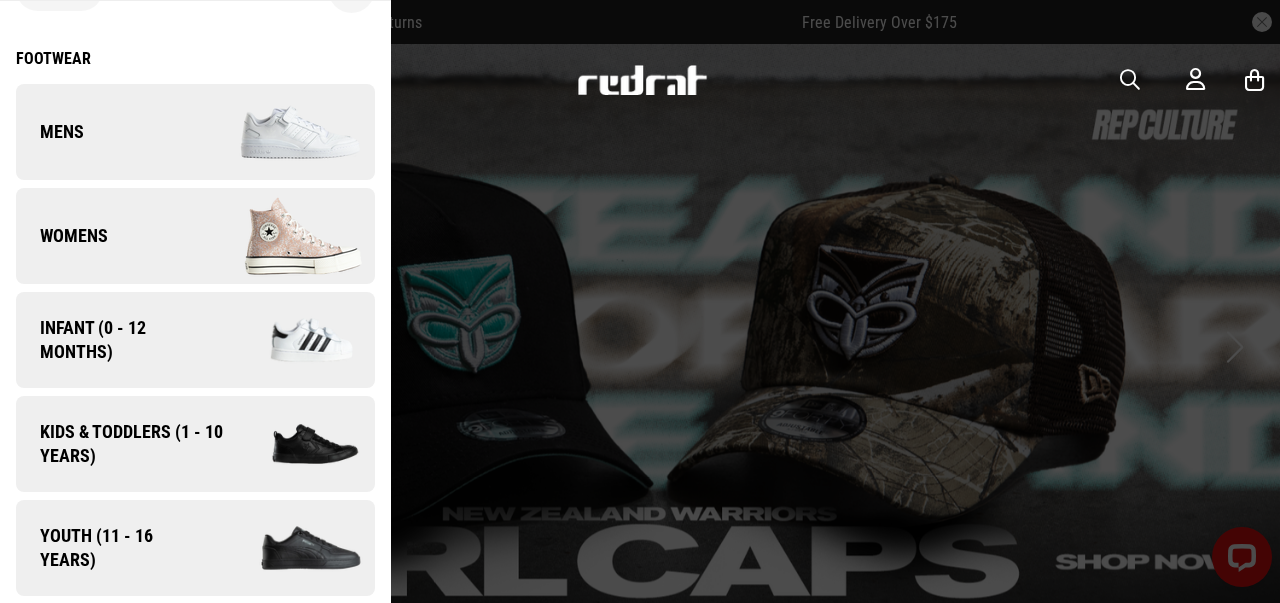 click on "Mens" at bounding box center [195, 132] 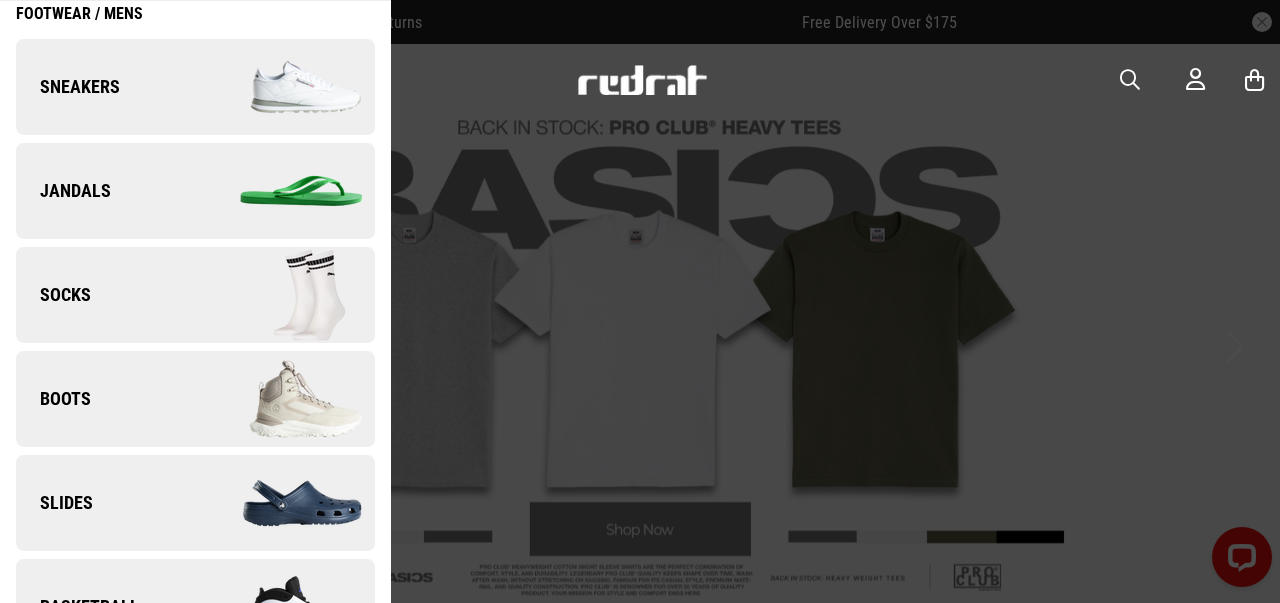 scroll, scrollTop: 100, scrollLeft: 0, axis: vertical 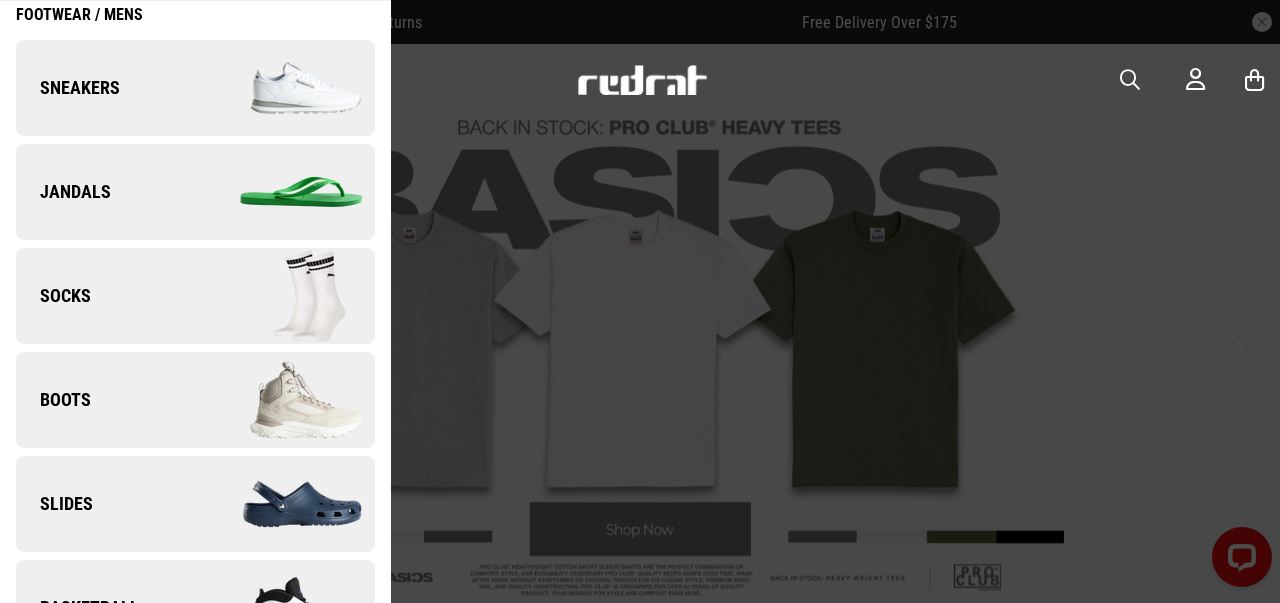 click on "Sneakers" at bounding box center (195, 88) 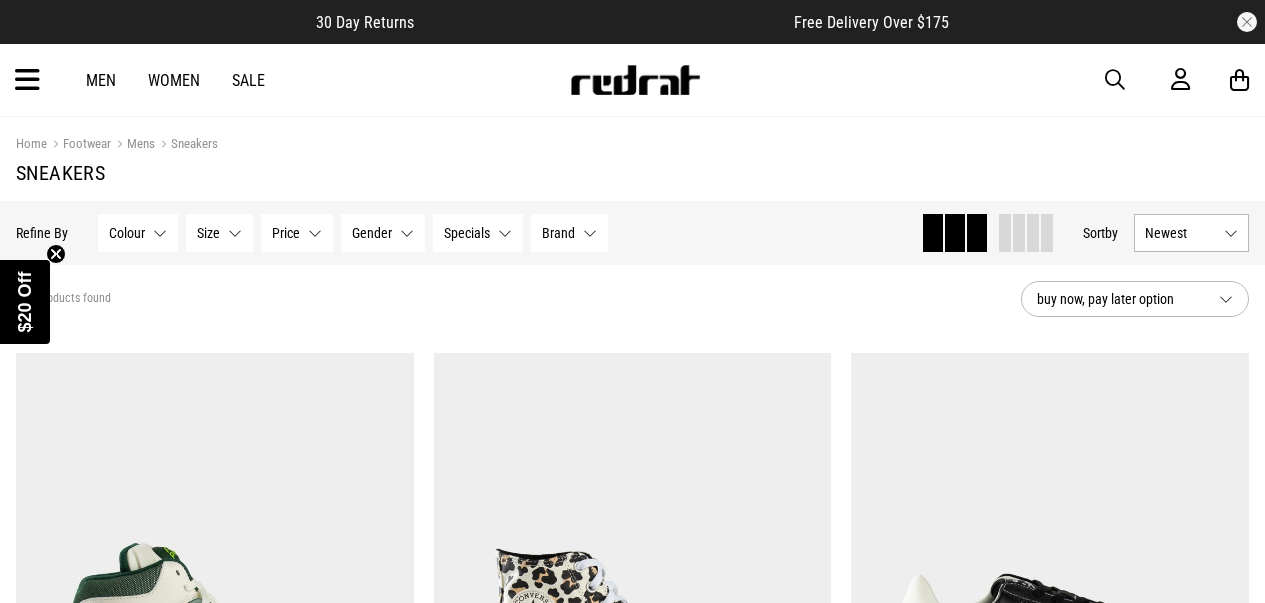 scroll, scrollTop: 0, scrollLeft: 0, axis: both 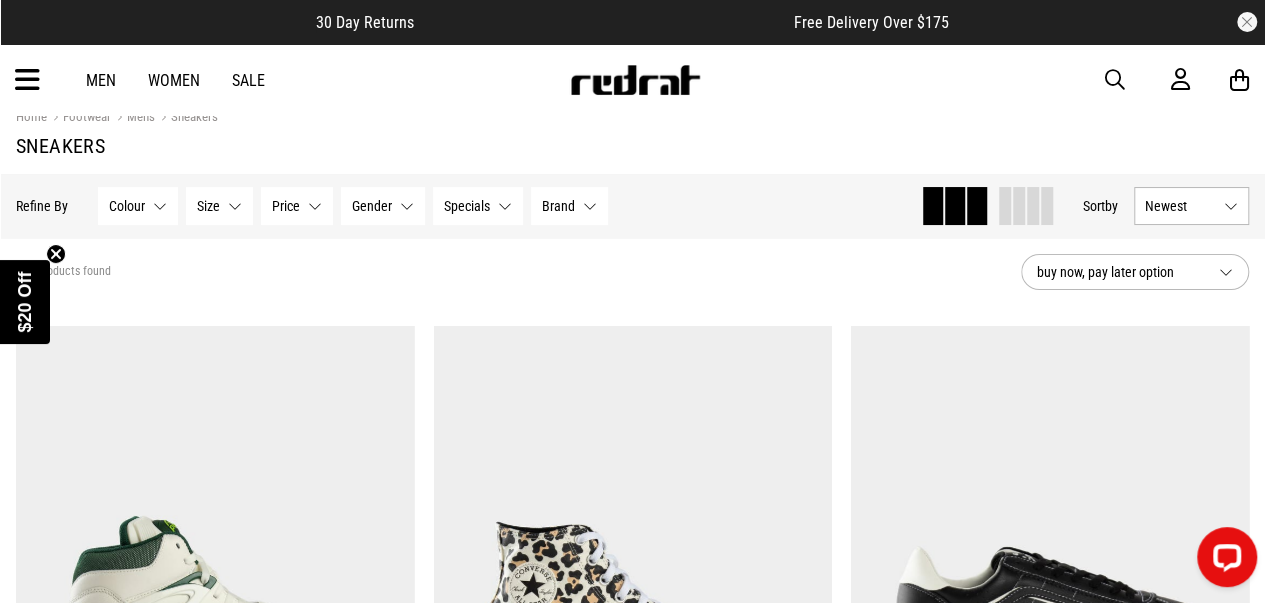 click on "buy now, pay later option" at bounding box center (1120, 272) 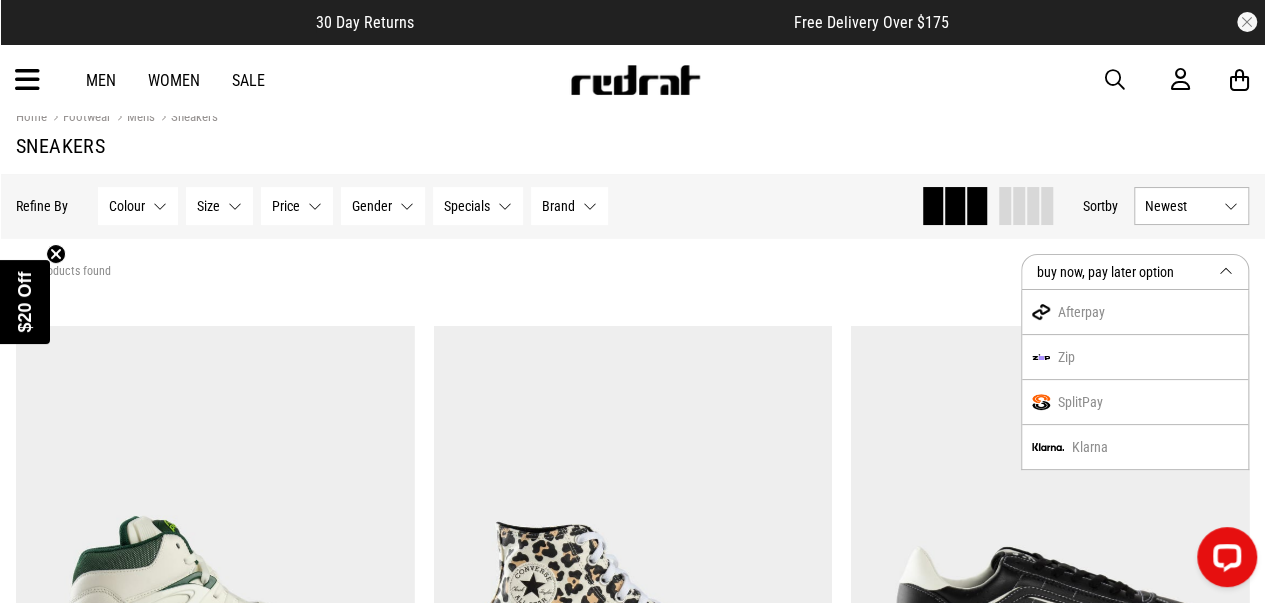 click on "Newest" at bounding box center [1191, 206] 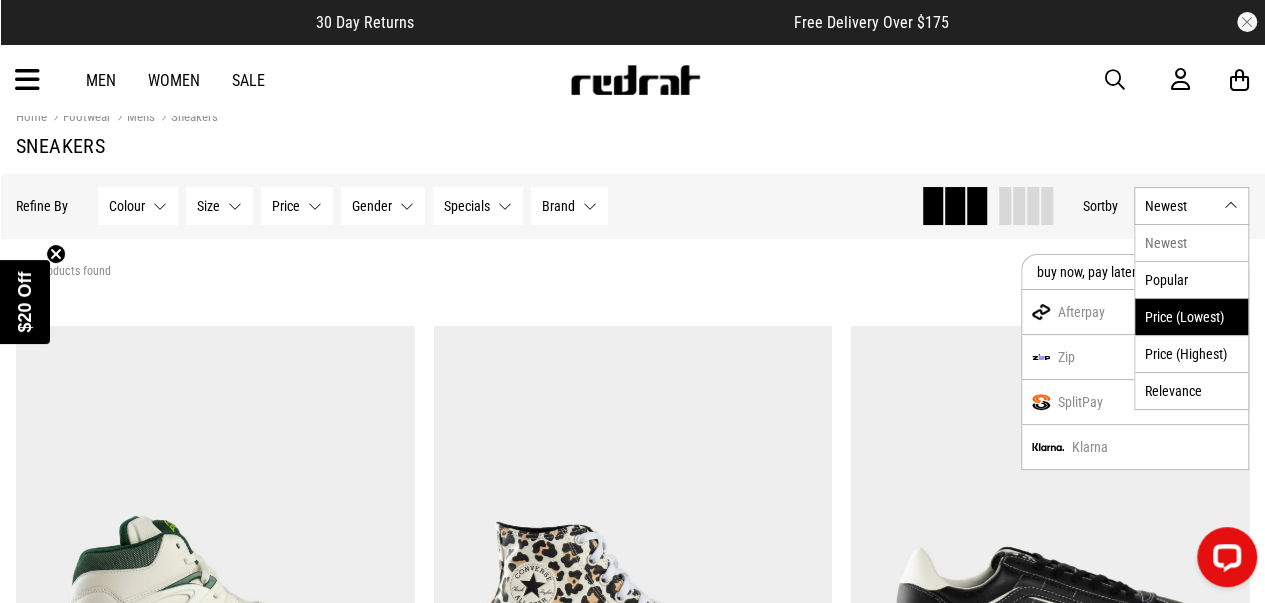 click on "Price (Lowest)" at bounding box center (1191, 316) 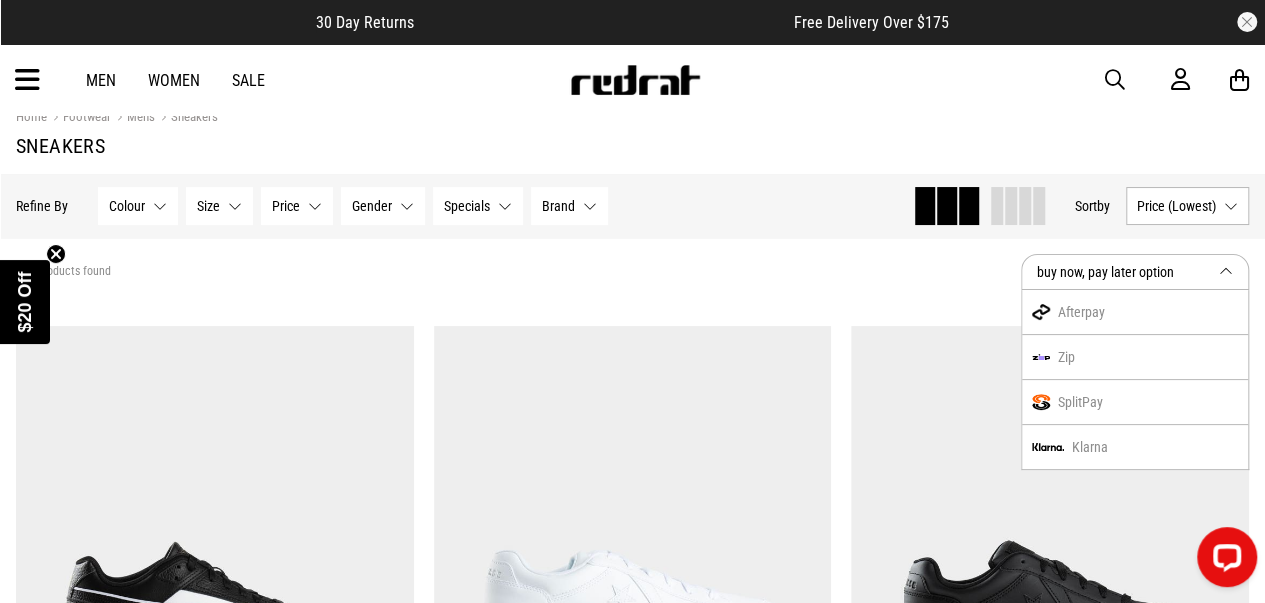 click on "buy now, pay later option" at bounding box center (1120, 272) 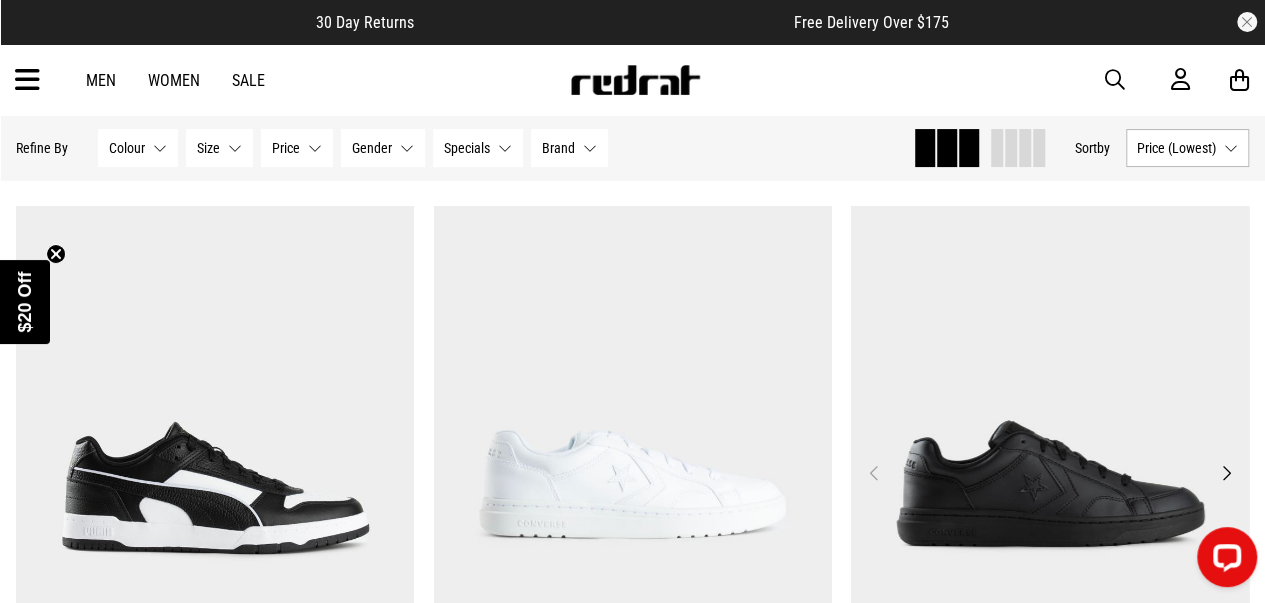 scroll, scrollTop: 139, scrollLeft: 0, axis: vertical 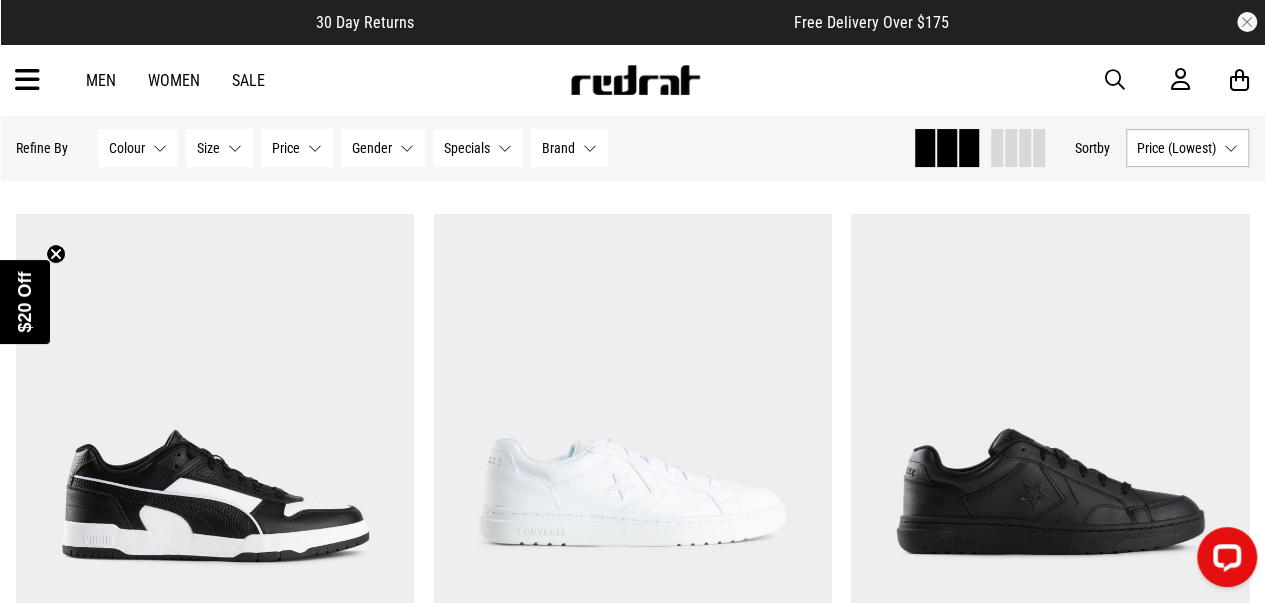 click on "Size" at bounding box center [208, 148] 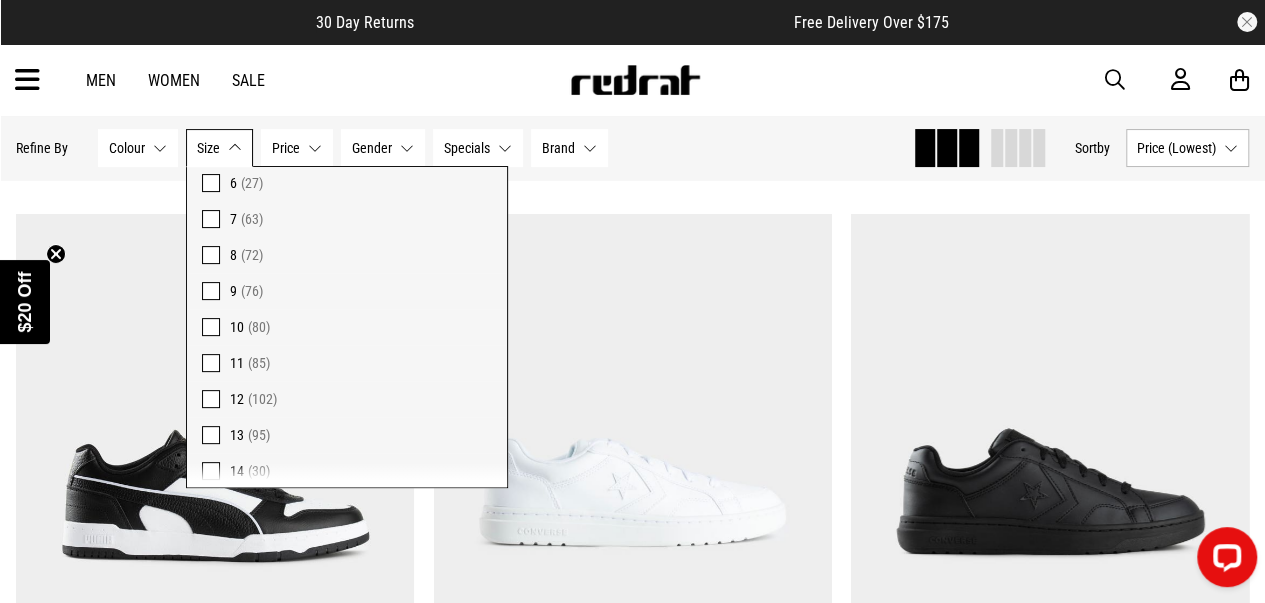scroll, scrollTop: 185, scrollLeft: 0, axis: vertical 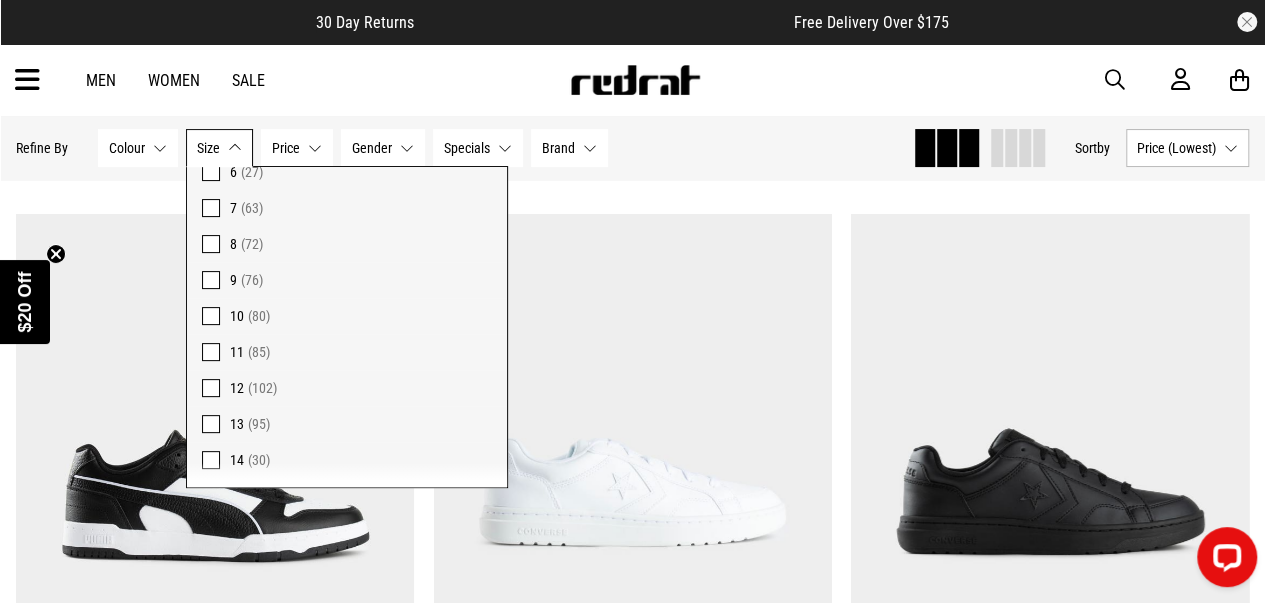 click at bounding box center [211, 388] 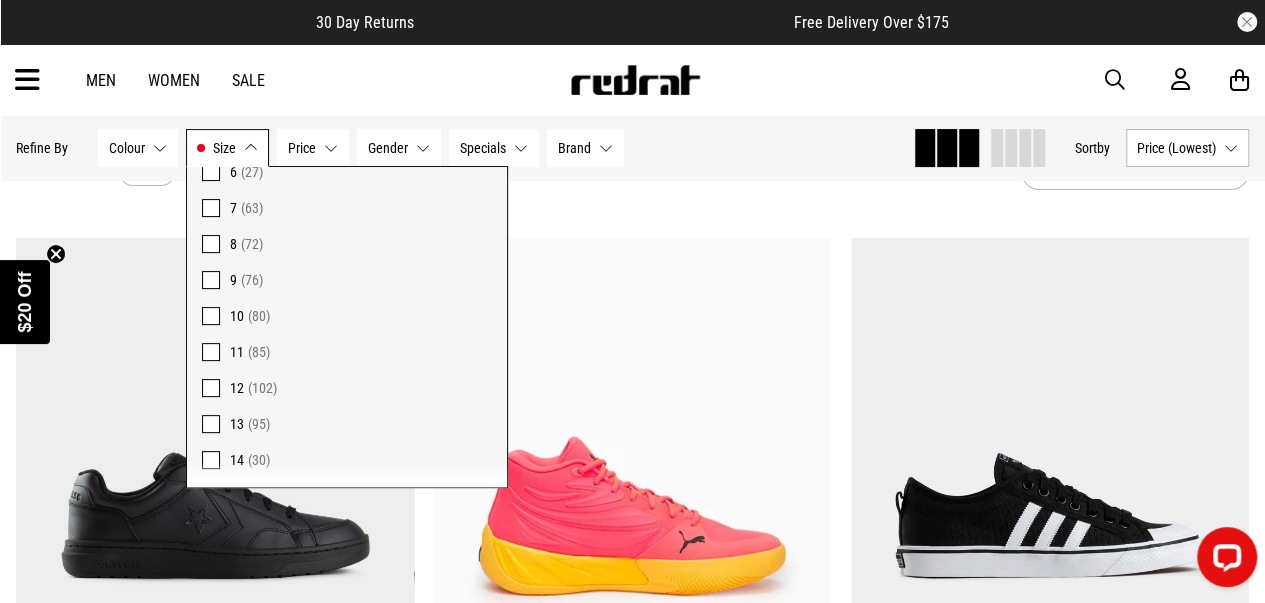 click at bounding box center [211, 424] 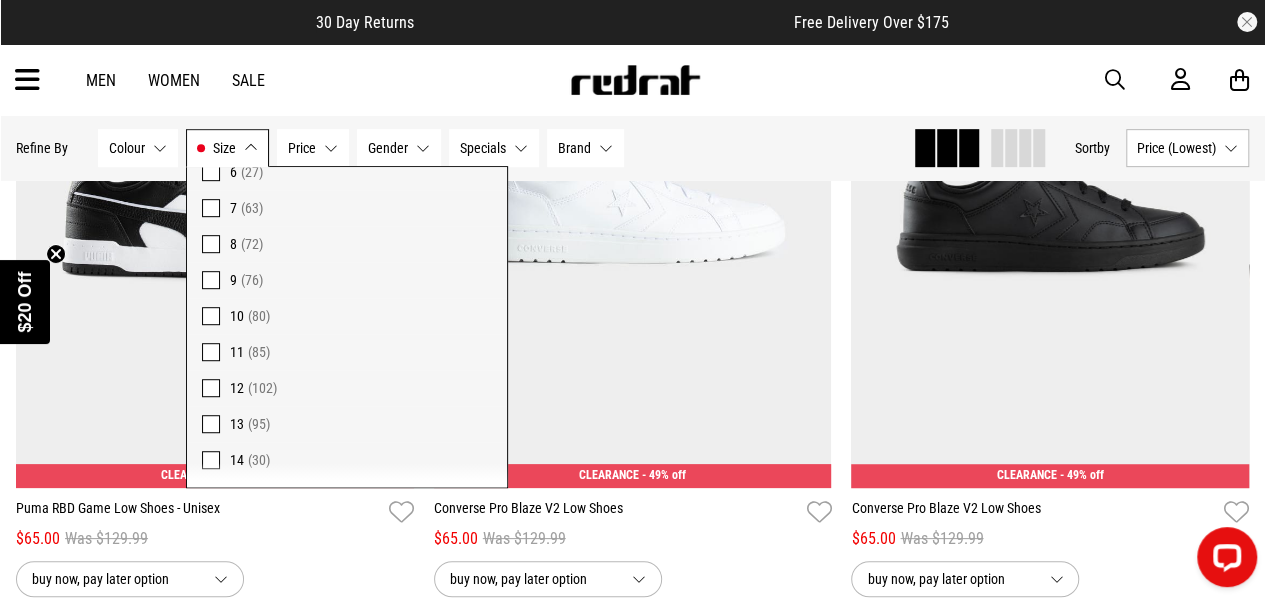click on "Size  12, 13" at bounding box center [227, 148] 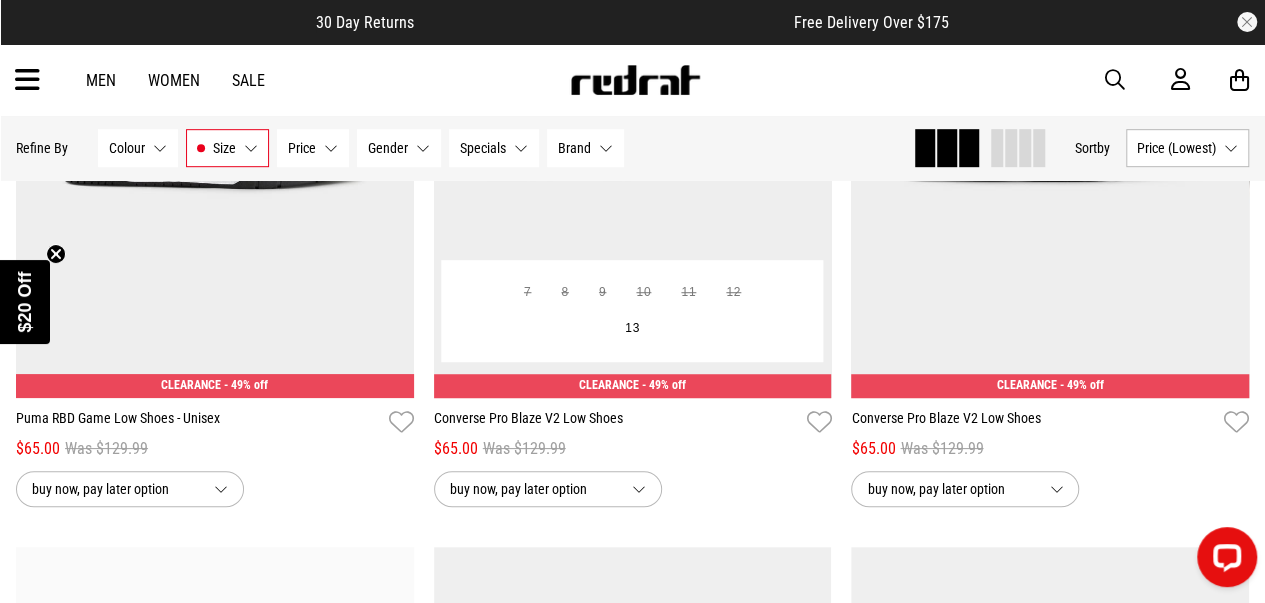 scroll, scrollTop: 538, scrollLeft: 0, axis: vertical 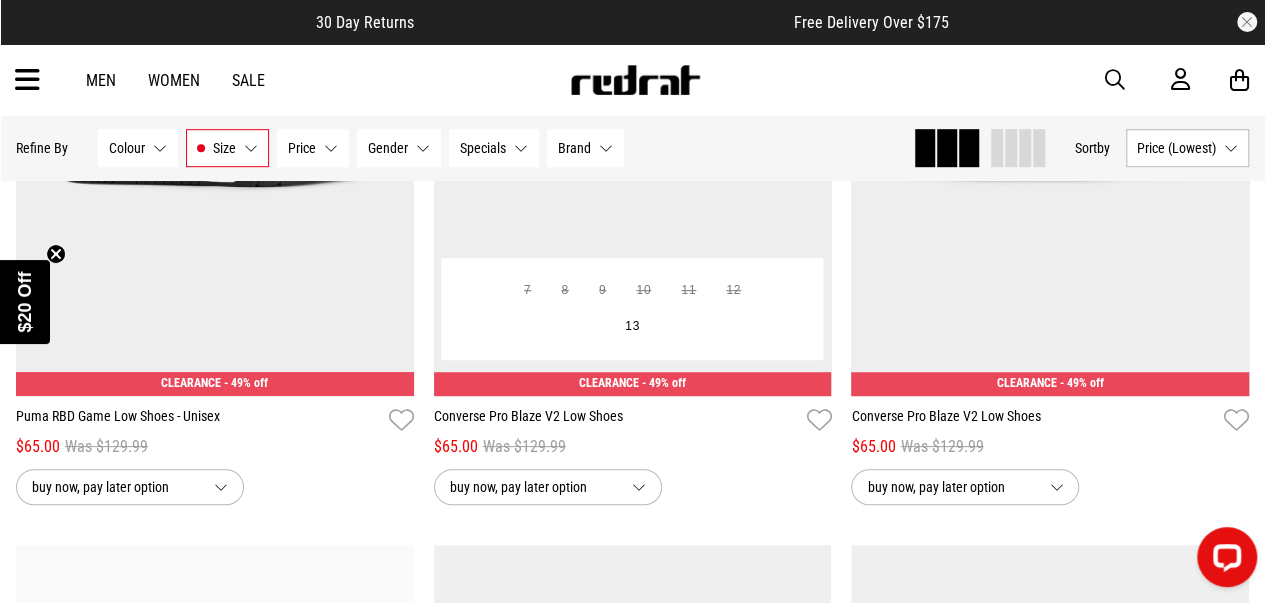 type 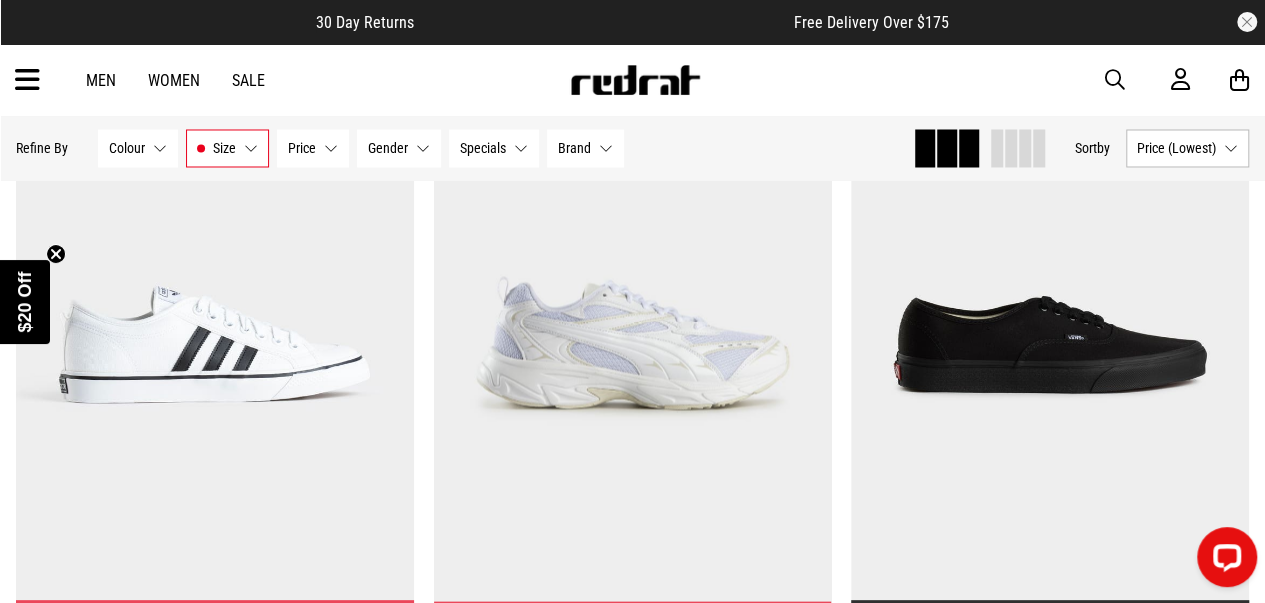 scroll, scrollTop: 1954, scrollLeft: 0, axis: vertical 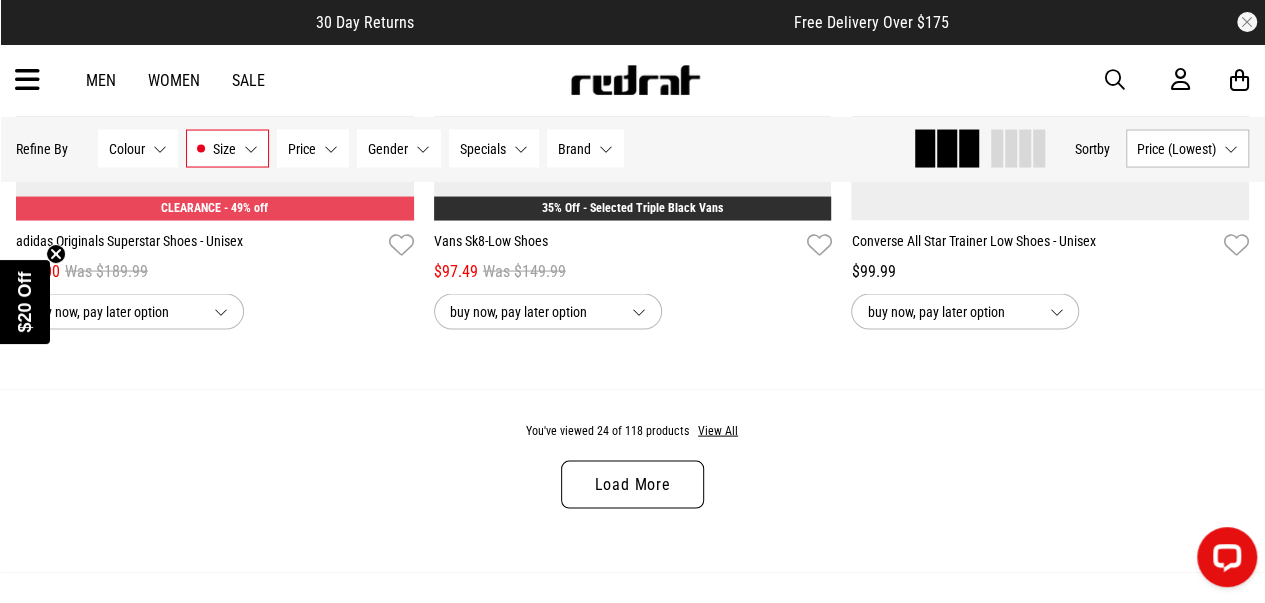 click on "Load More" at bounding box center (632, 484) 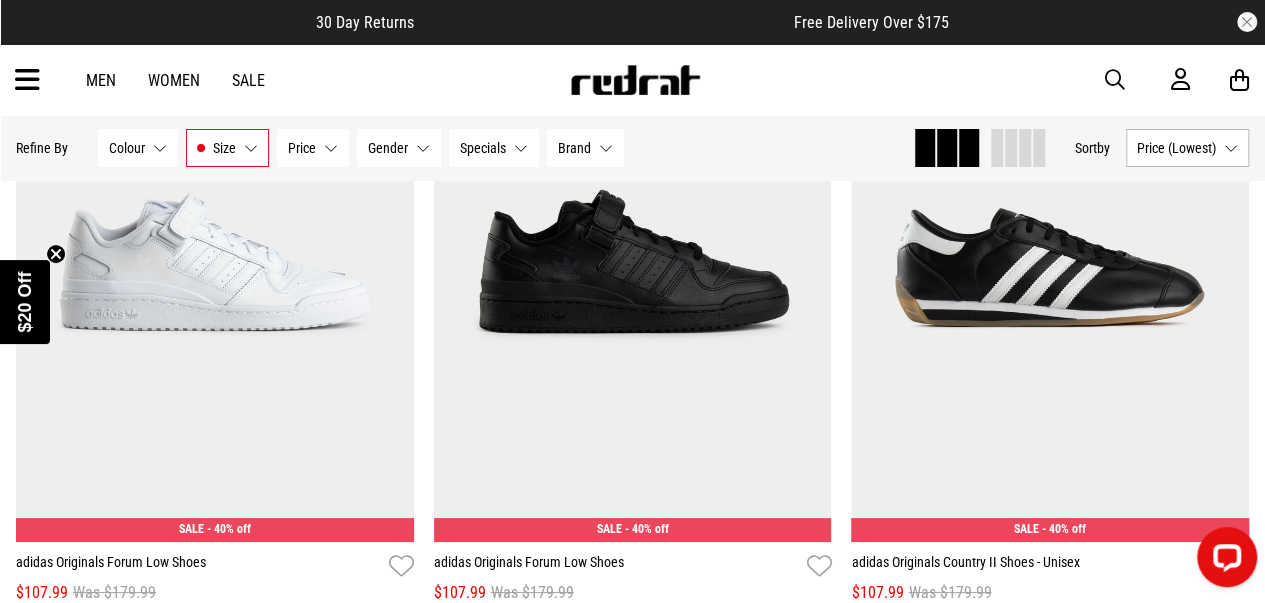 scroll, scrollTop: 7454, scrollLeft: 0, axis: vertical 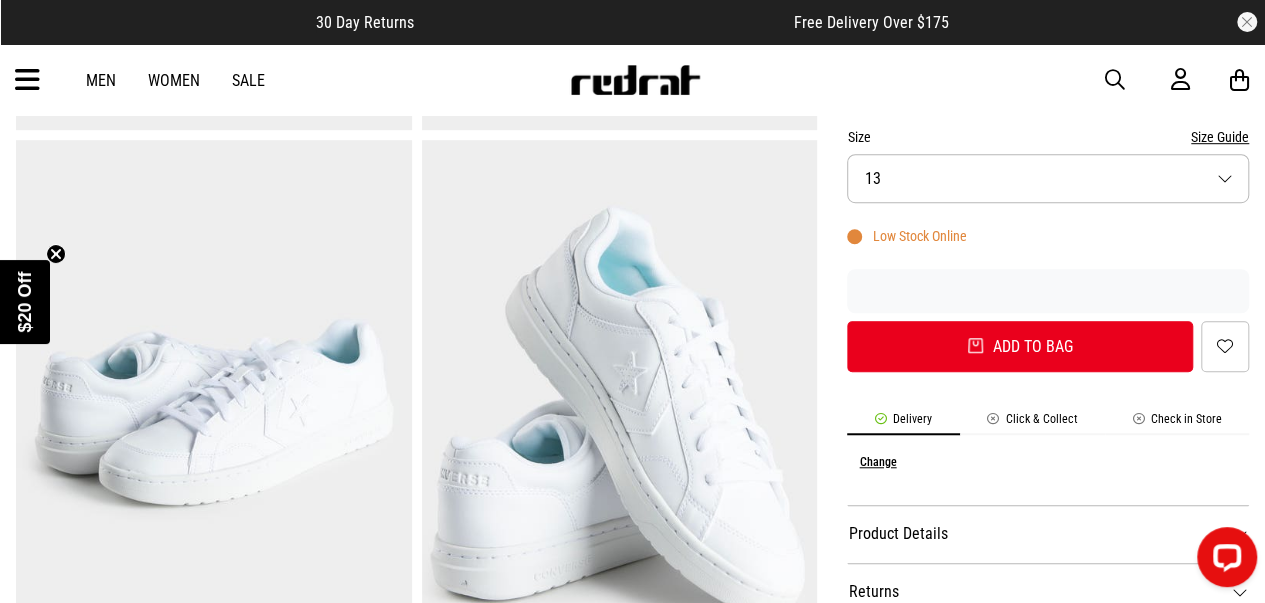 click on "Click & Collect" at bounding box center [1032, 423] 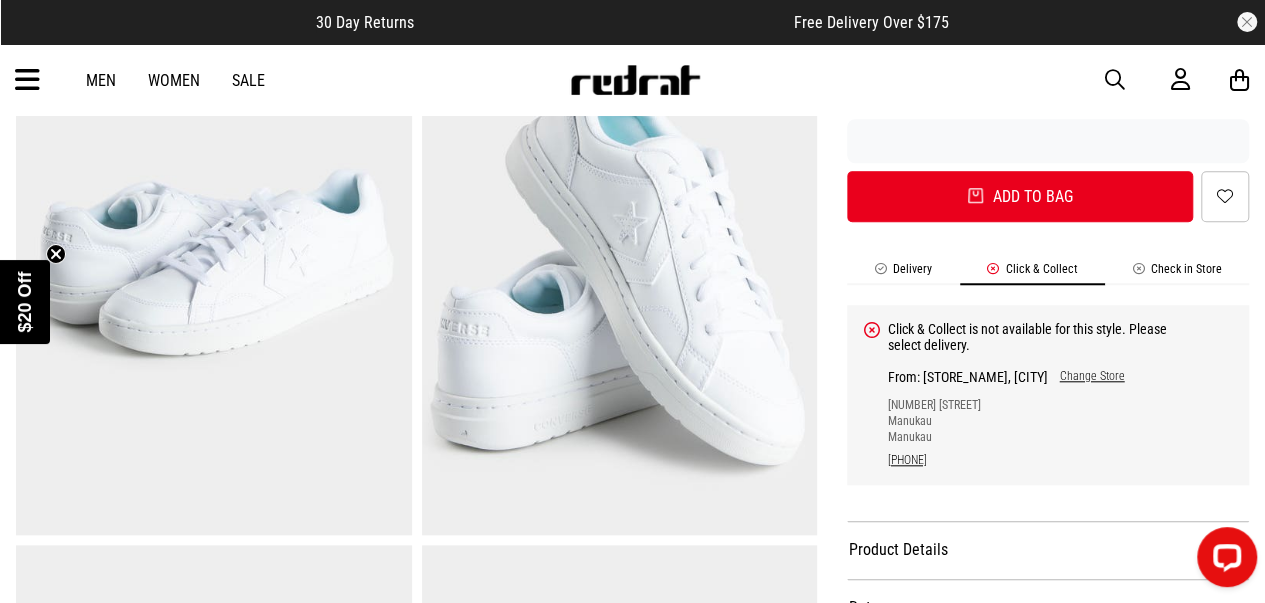 scroll, scrollTop: 761, scrollLeft: 0, axis: vertical 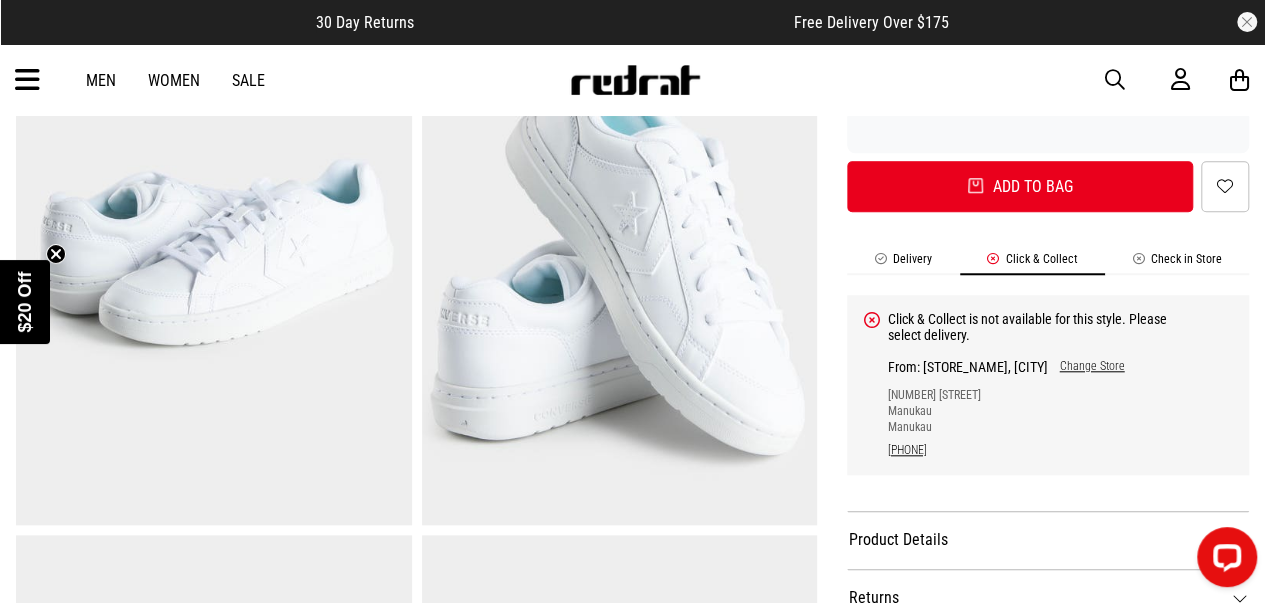 click on "Change Store" at bounding box center [1085, 367] 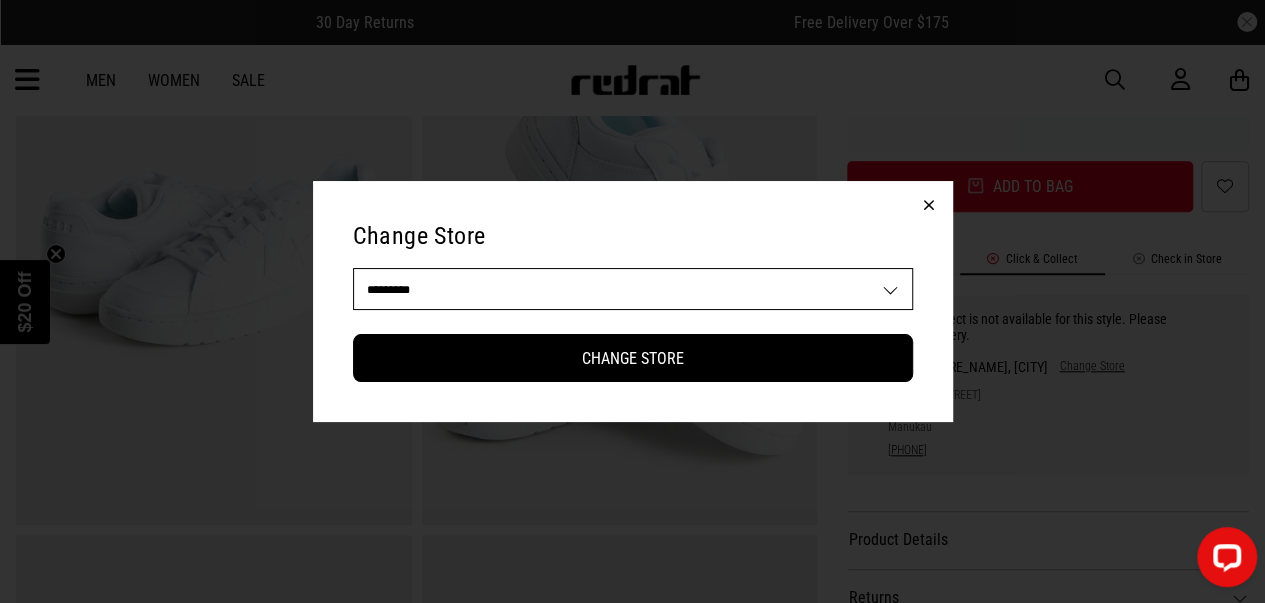 click on "**********" at bounding box center [633, 289] 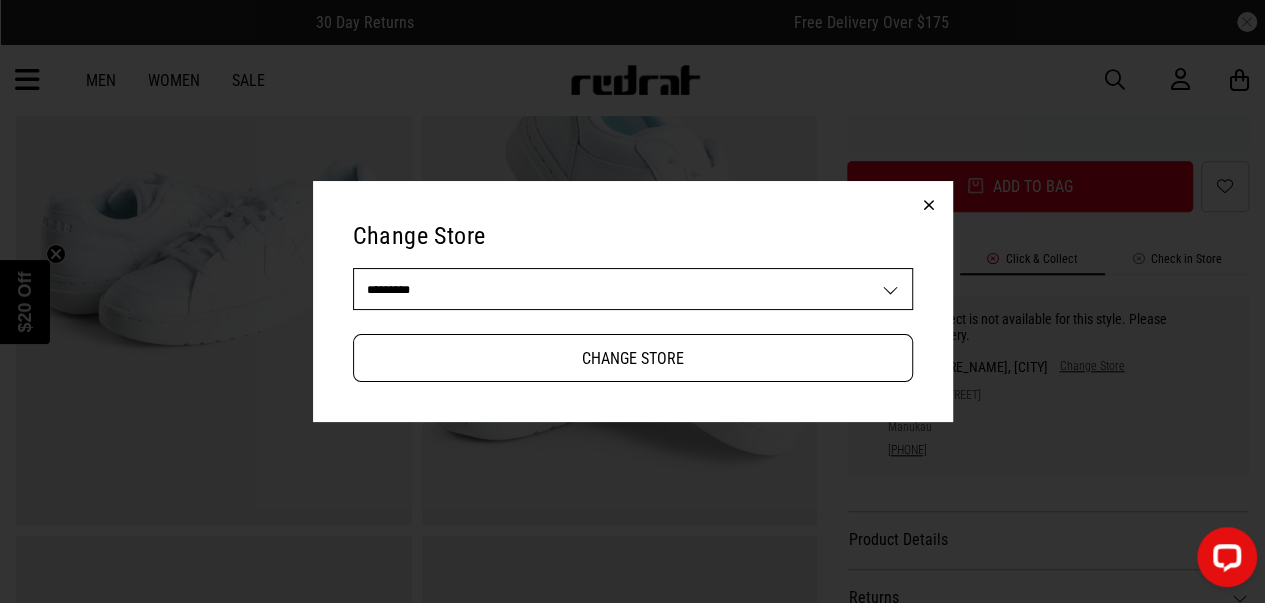 click on "Change Store" at bounding box center (633, 358) 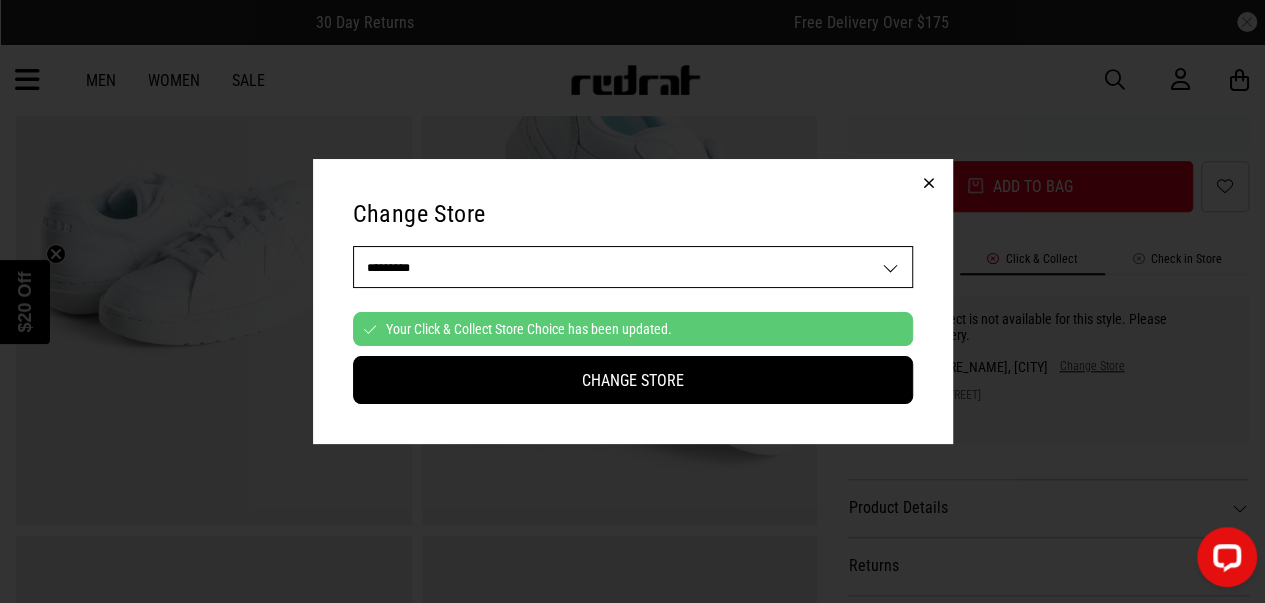 click at bounding box center [929, 183] 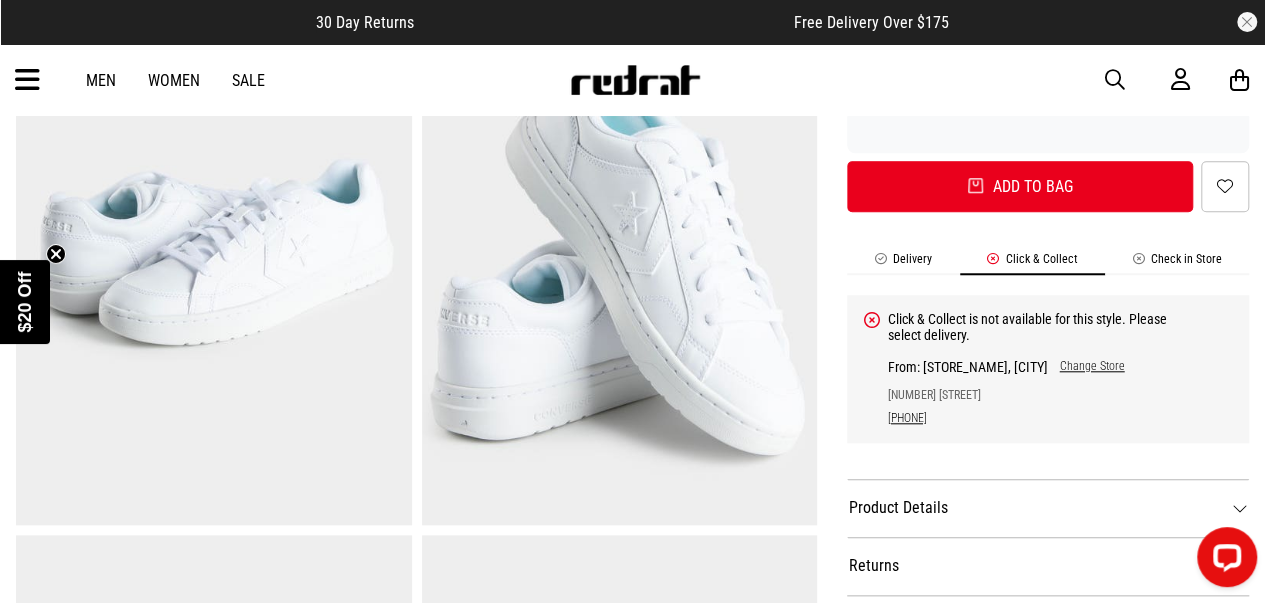 click on "Delivery" at bounding box center (903, 263) 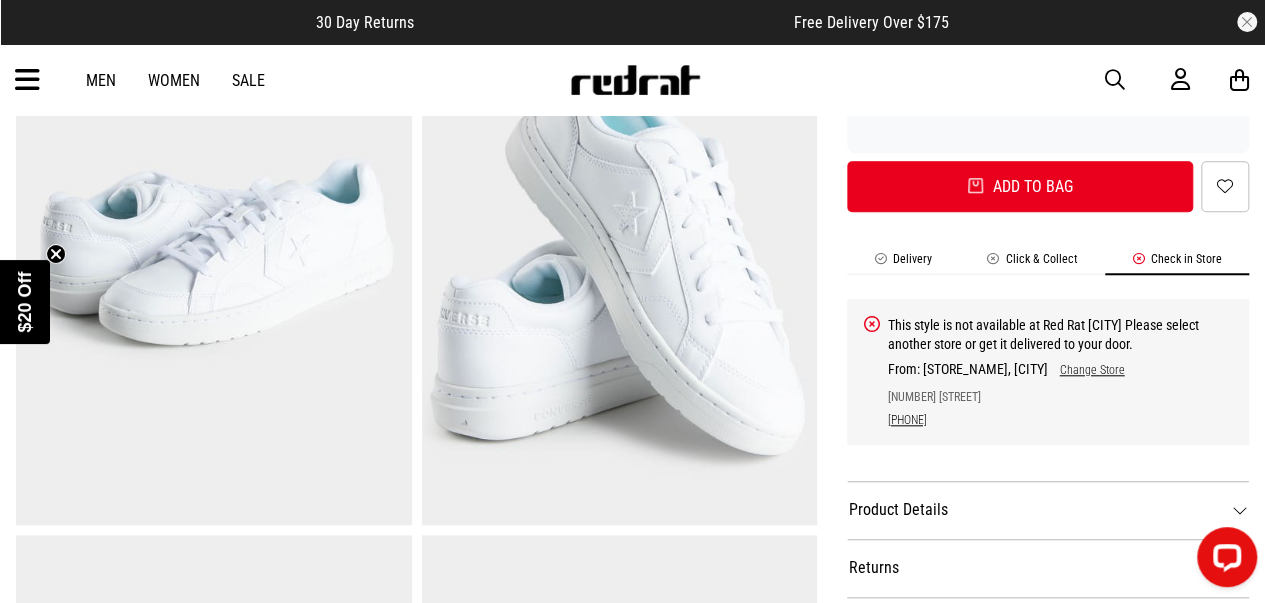 click on "Delivery" at bounding box center (903, 263) 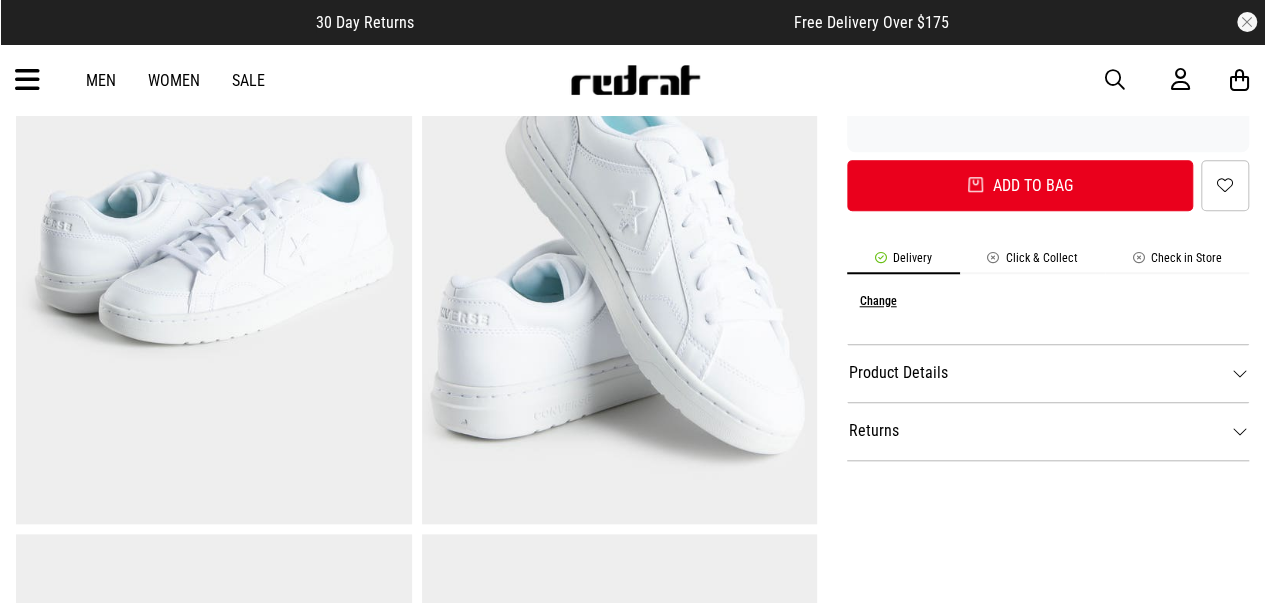 scroll, scrollTop: 761, scrollLeft: 0, axis: vertical 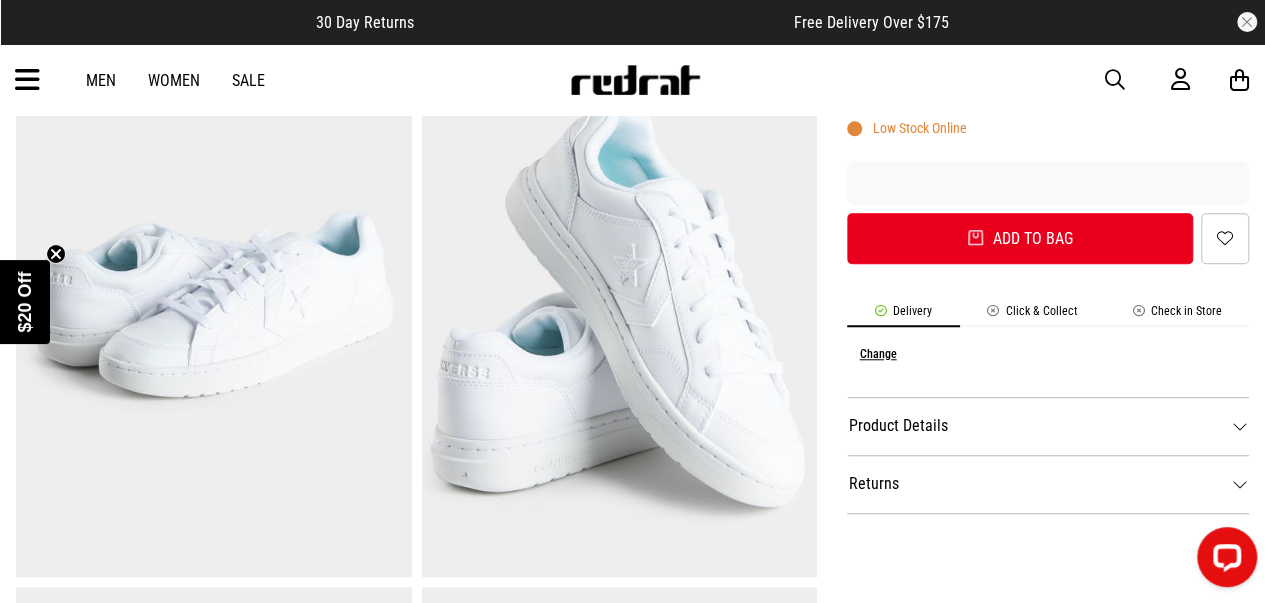 click on "Product Details" at bounding box center [1048, 426] 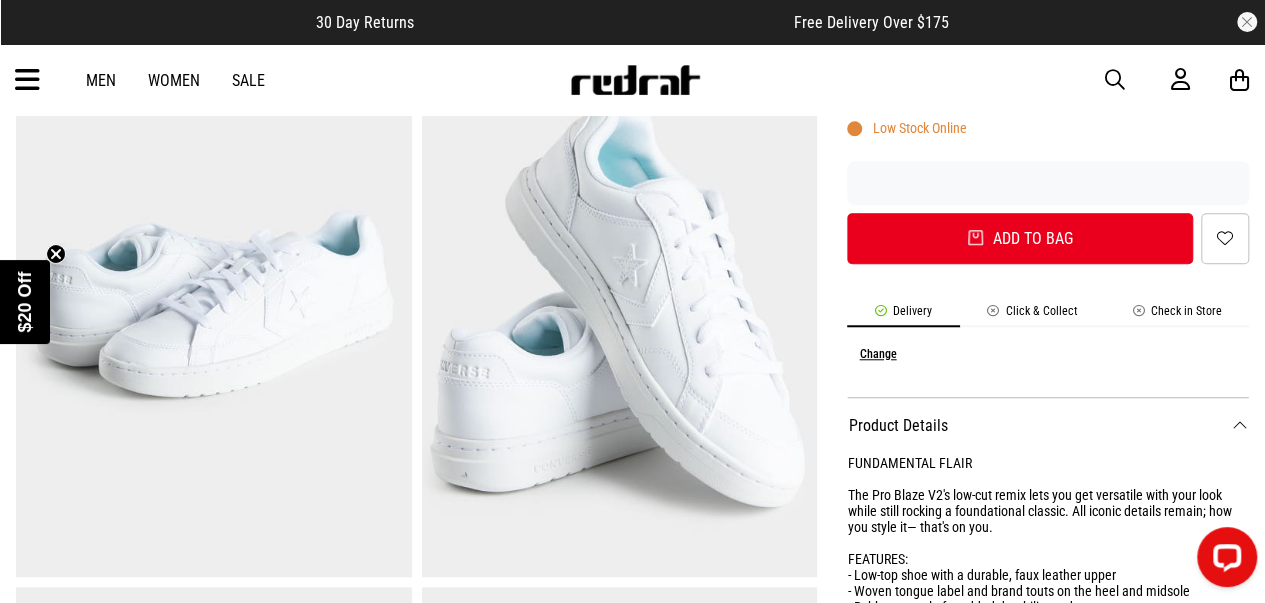 scroll, scrollTop: 846, scrollLeft: 0, axis: vertical 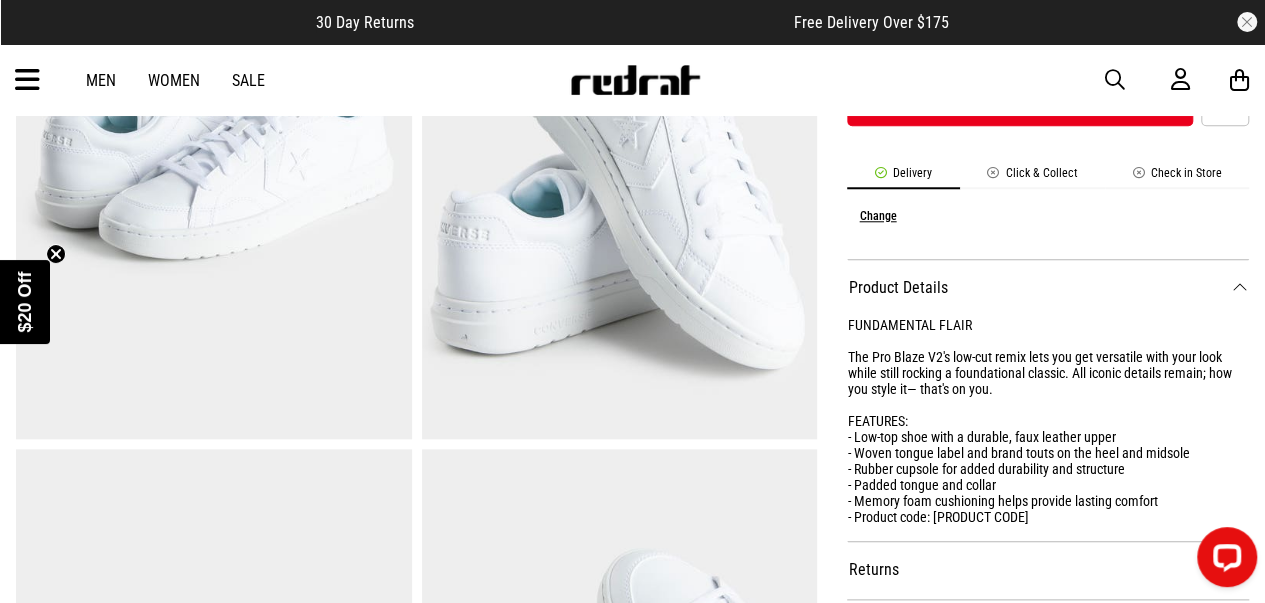 click on "Product Details" at bounding box center [1048, 288] 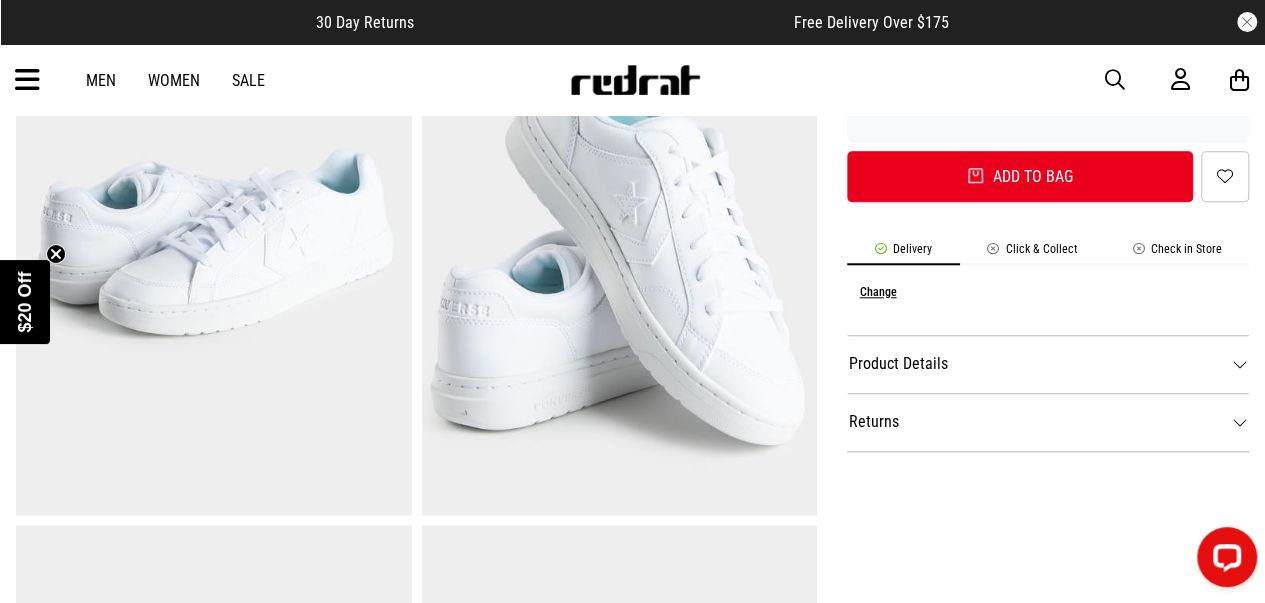 scroll, scrollTop: 773, scrollLeft: 0, axis: vertical 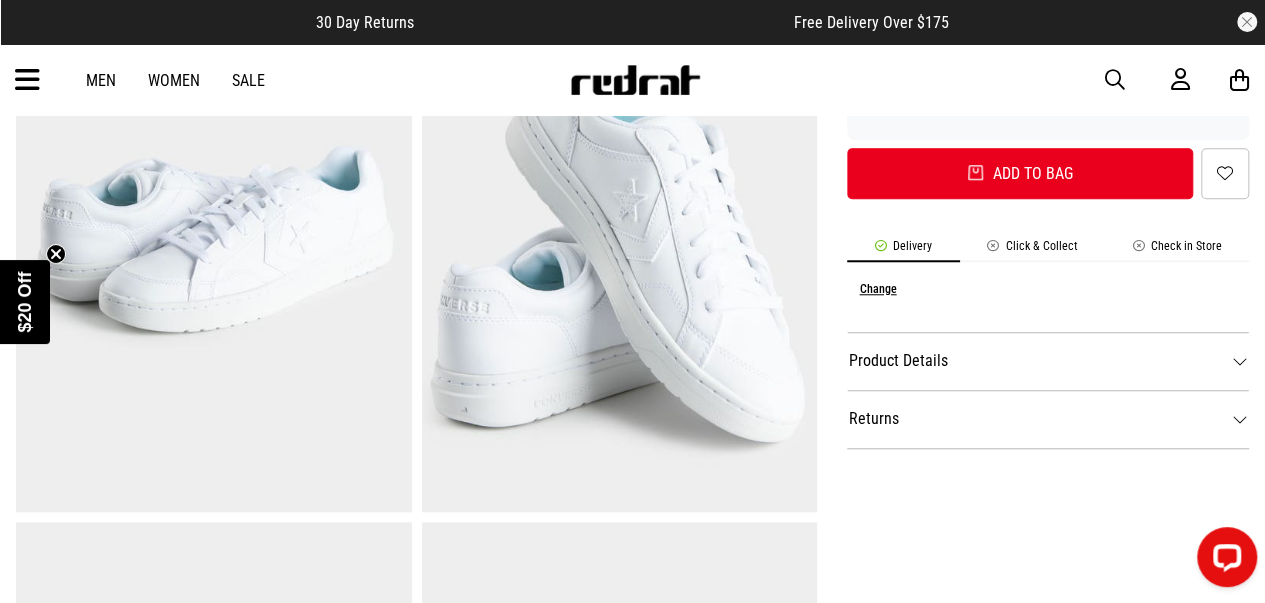 click on "Change" at bounding box center (877, 289) 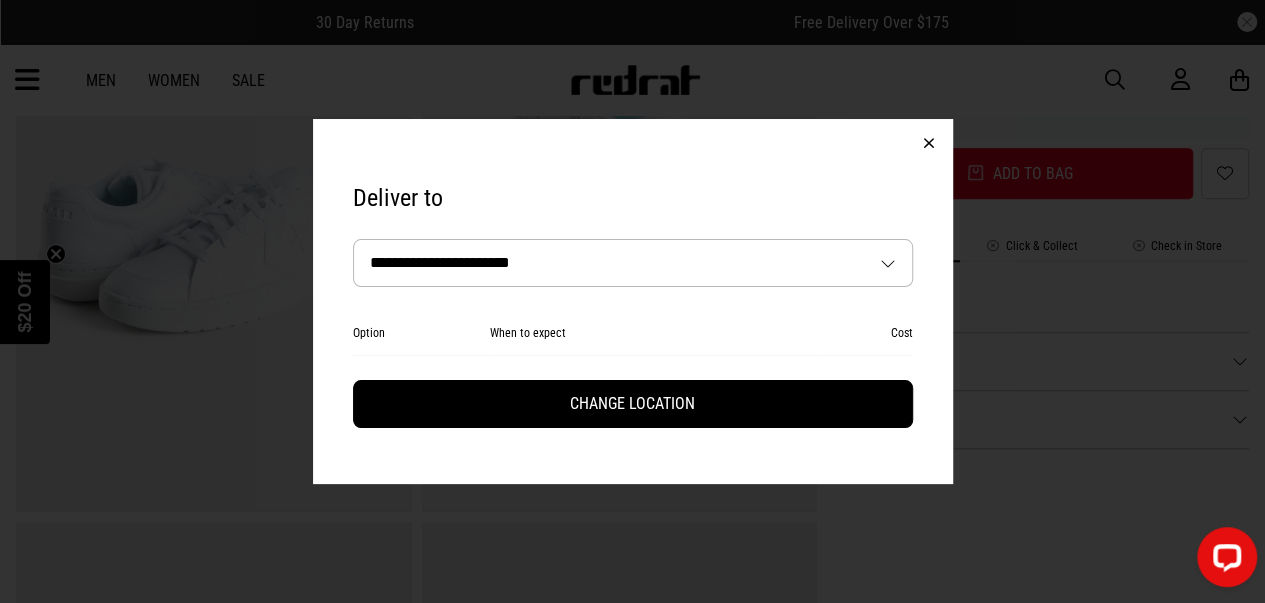 click on "**********" at bounding box center [633, 263] 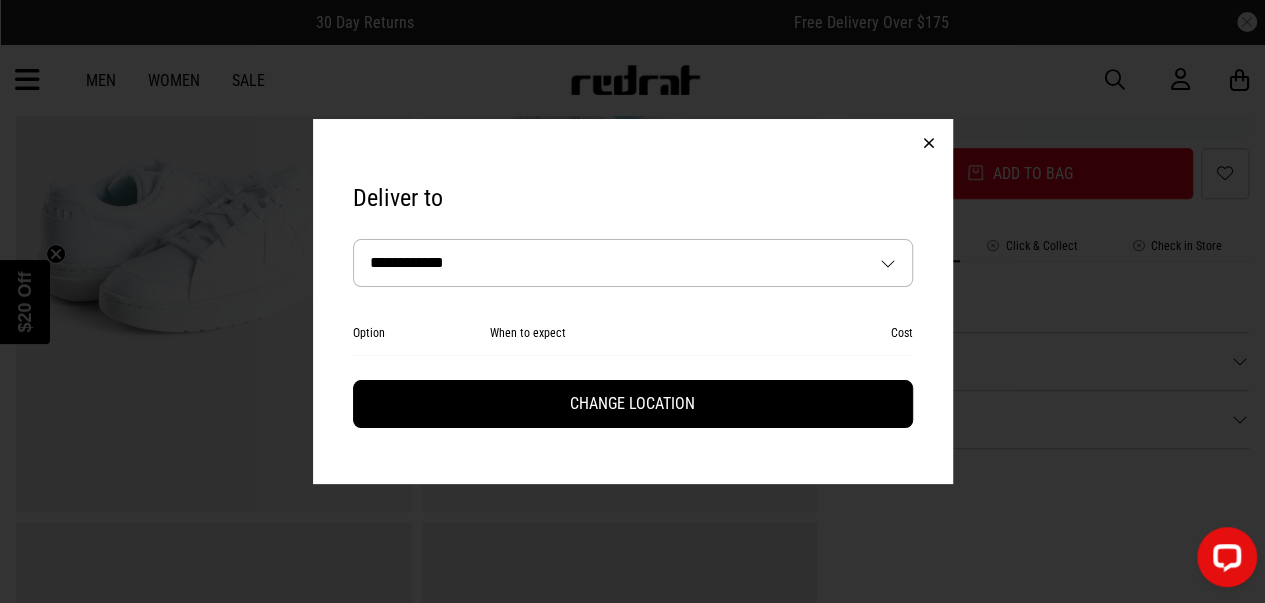 click on "**********" at bounding box center (633, 263) 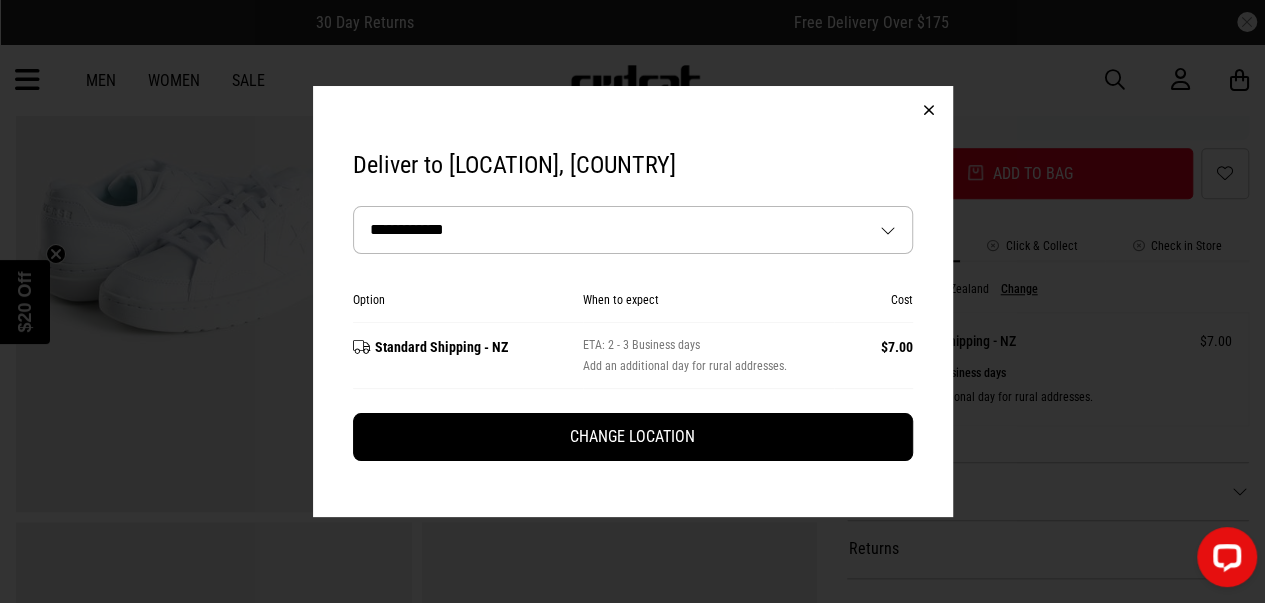 click at bounding box center [929, 110] 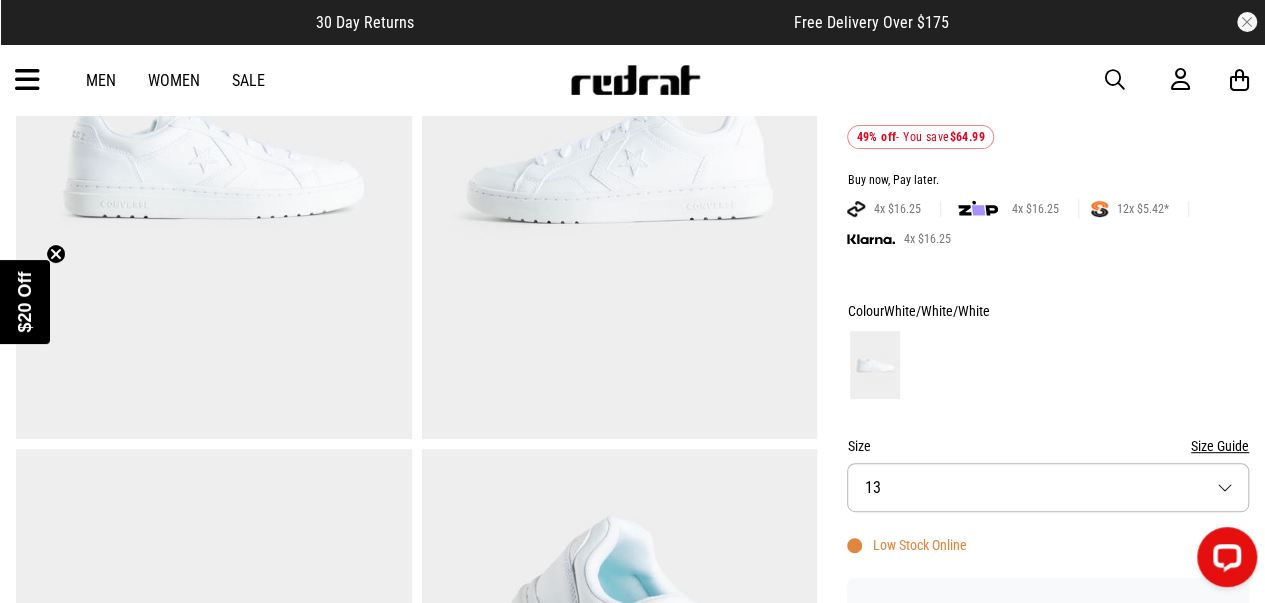 scroll, scrollTop: 237, scrollLeft: 0, axis: vertical 